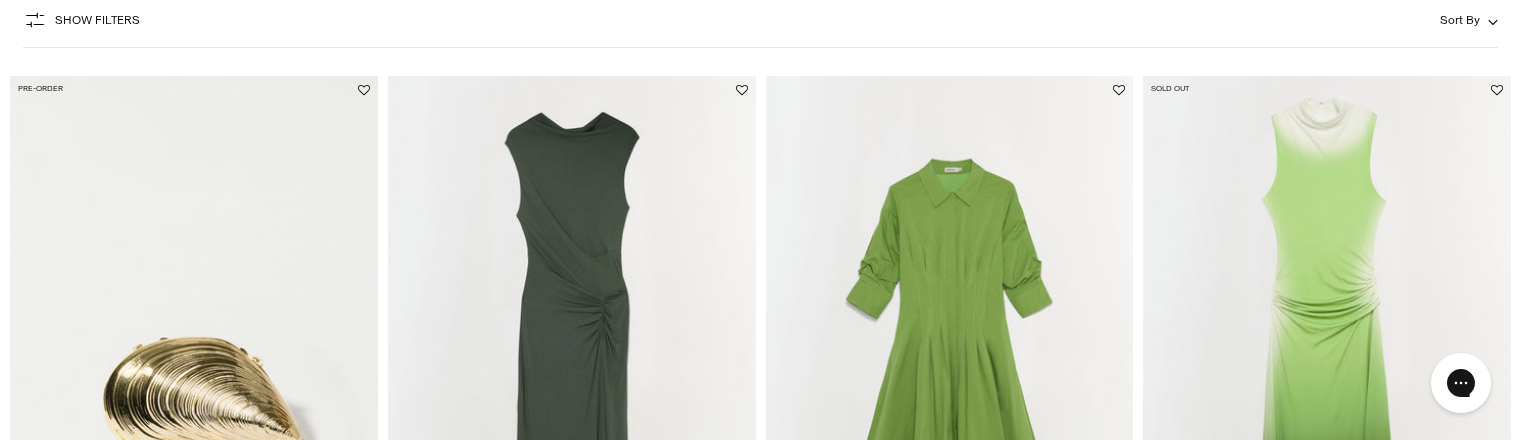 scroll, scrollTop: 169, scrollLeft: 0, axis: vertical 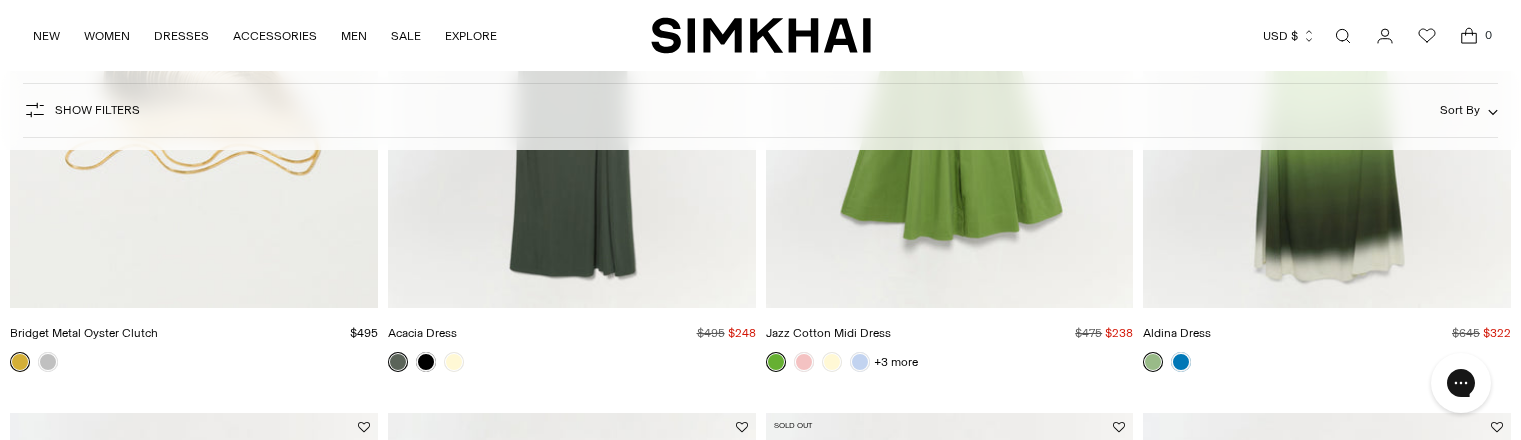 click at bounding box center (0, 0) 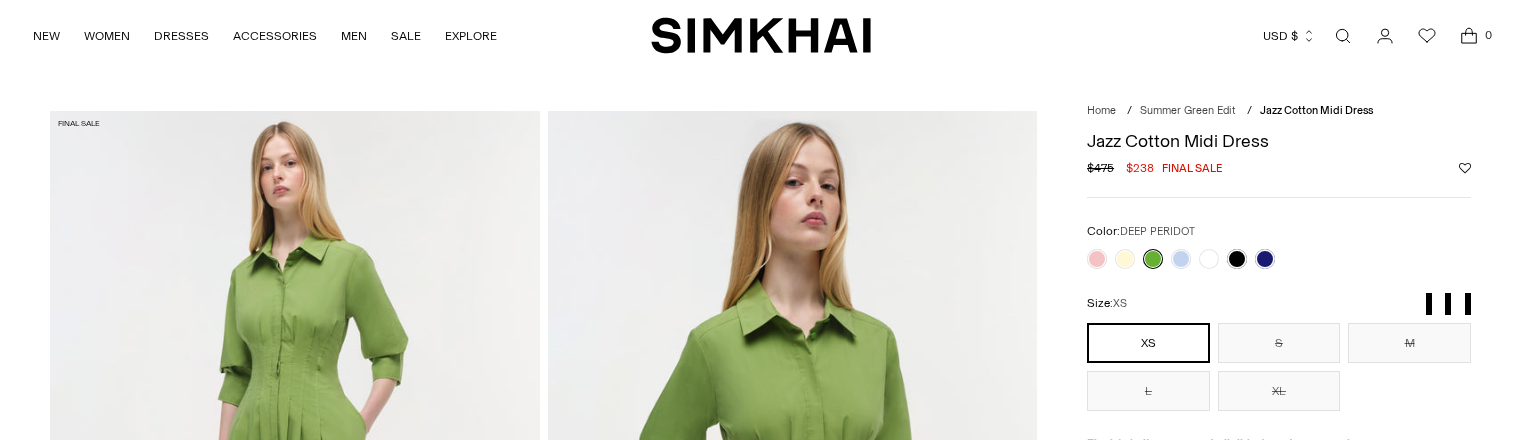 scroll, scrollTop: 0, scrollLeft: 0, axis: both 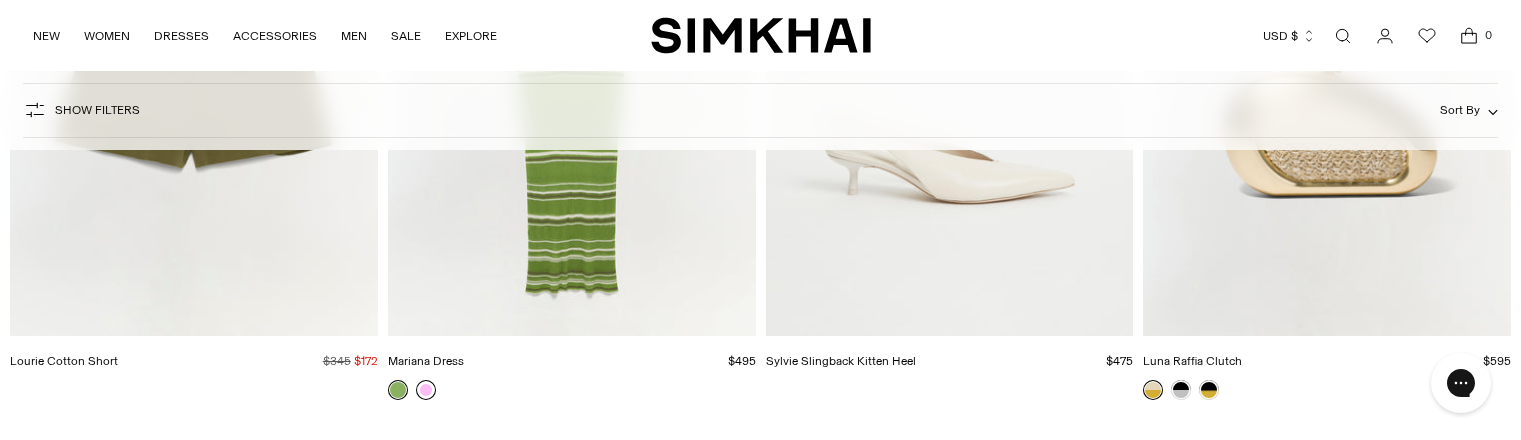 click at bounding box center [426, 390] 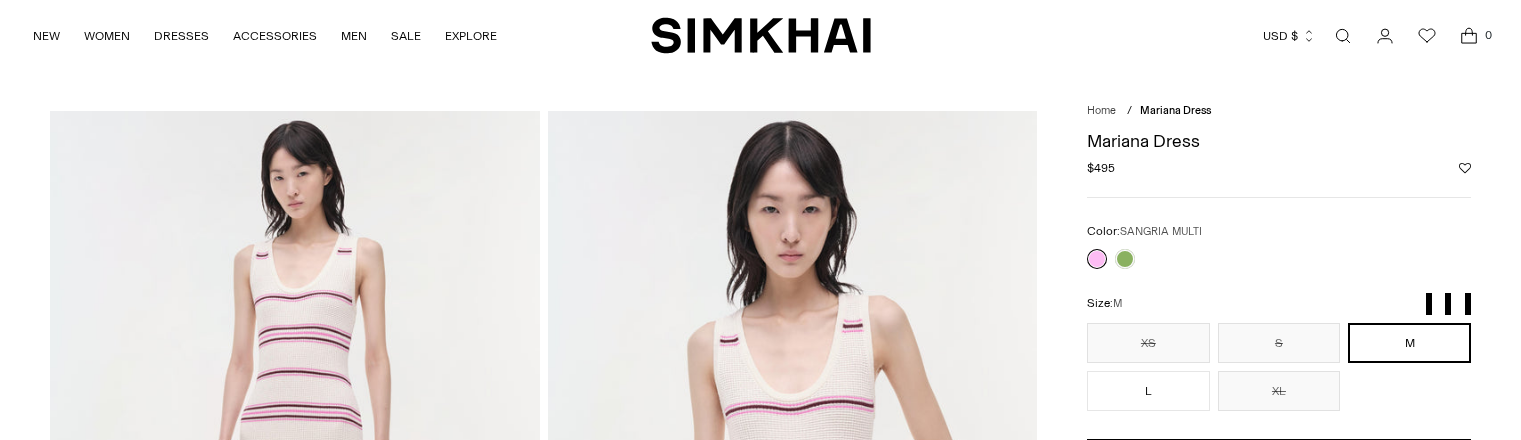 scroll, scrollTop: 0, scrollLeft: 0, axis: both 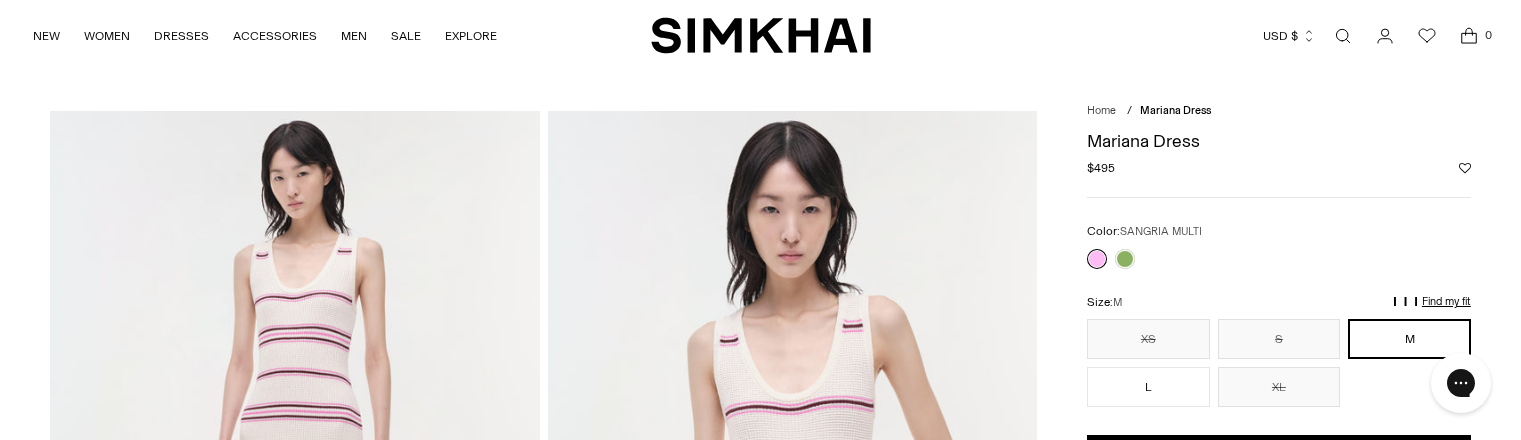 click at bounding box center (1097, 259) 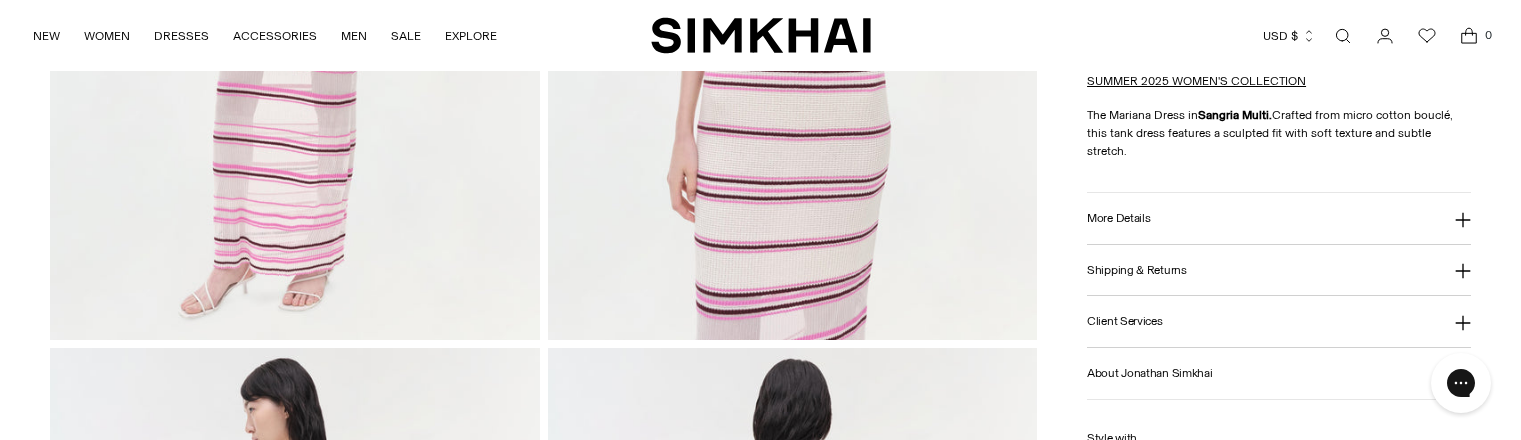 scroll, scrollTop: 802, scrollLeft: 0, axis: vertical 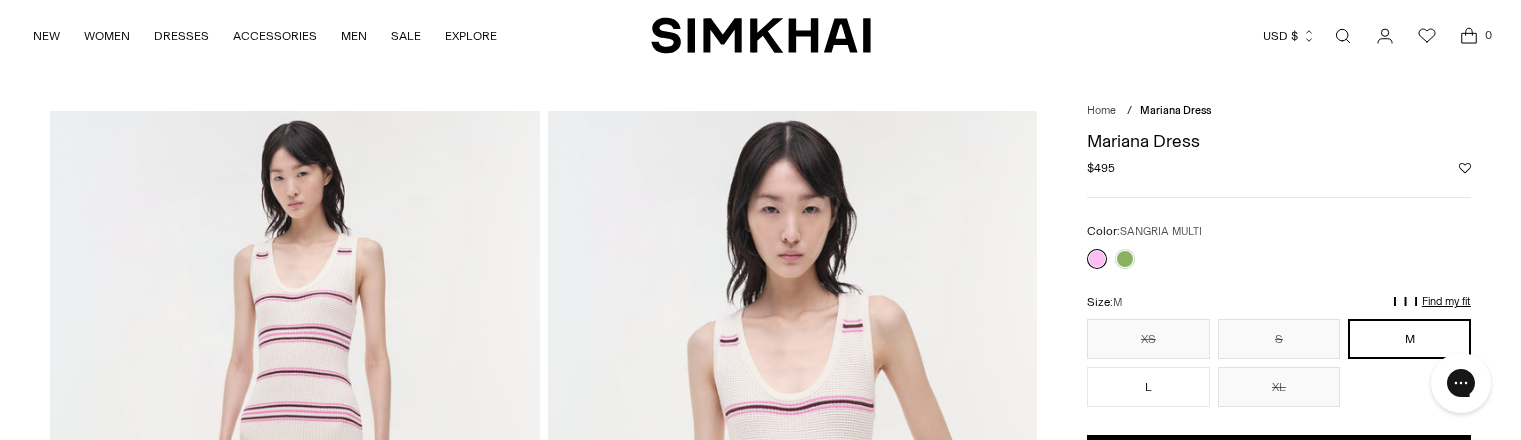 click at bounding box center (1343, 36) 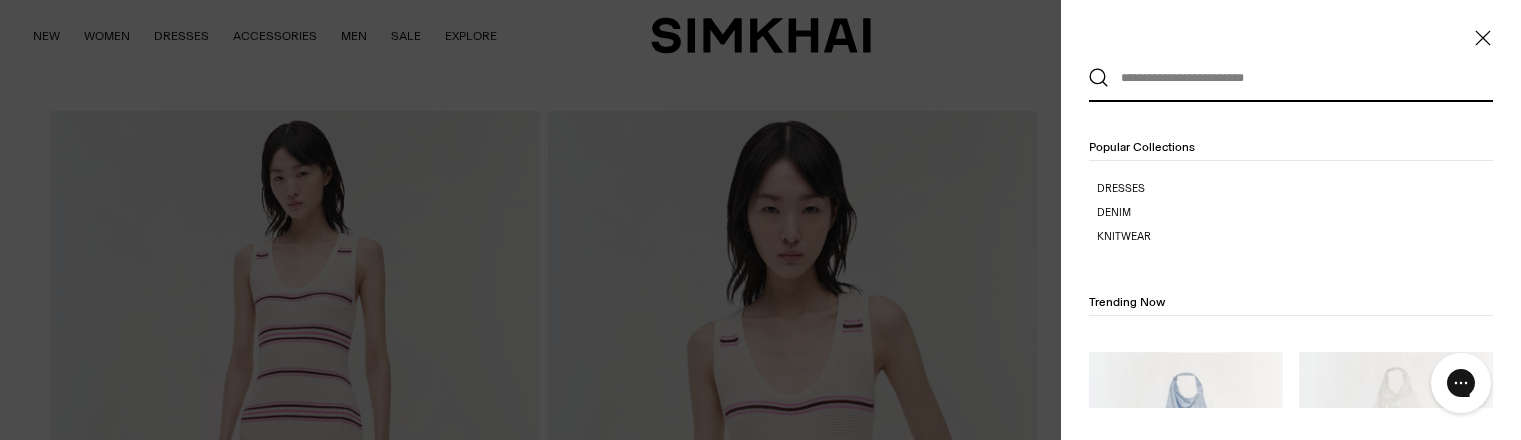 click at bounding box center [1286, 78] 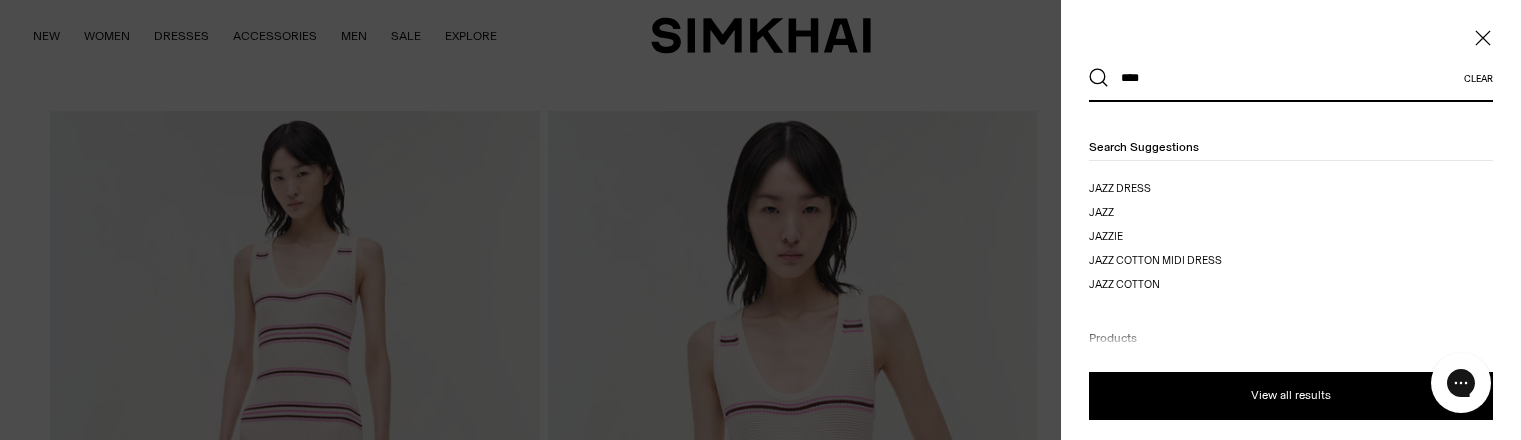 type on "****" 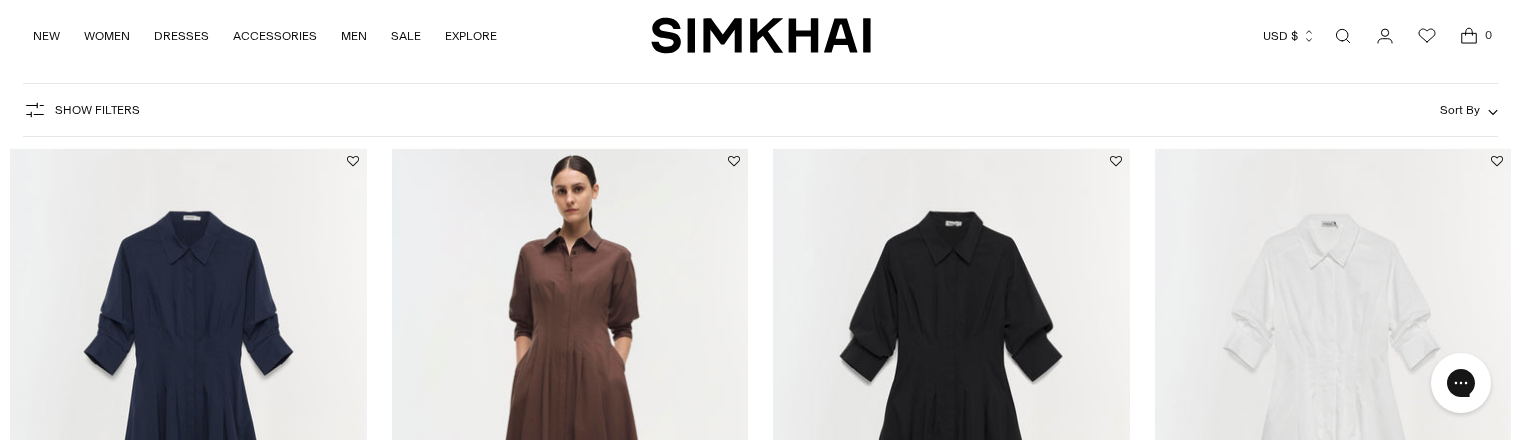 scroll, scrollTop: 419, scrollLeft: 0, axis: vertical 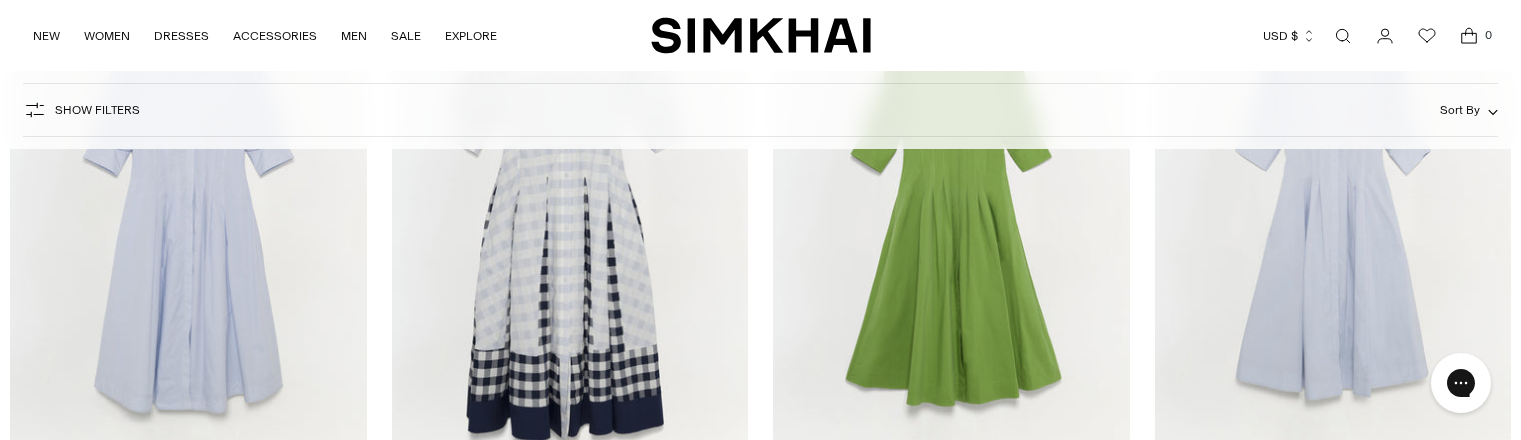click at bounding box center [0, 0] 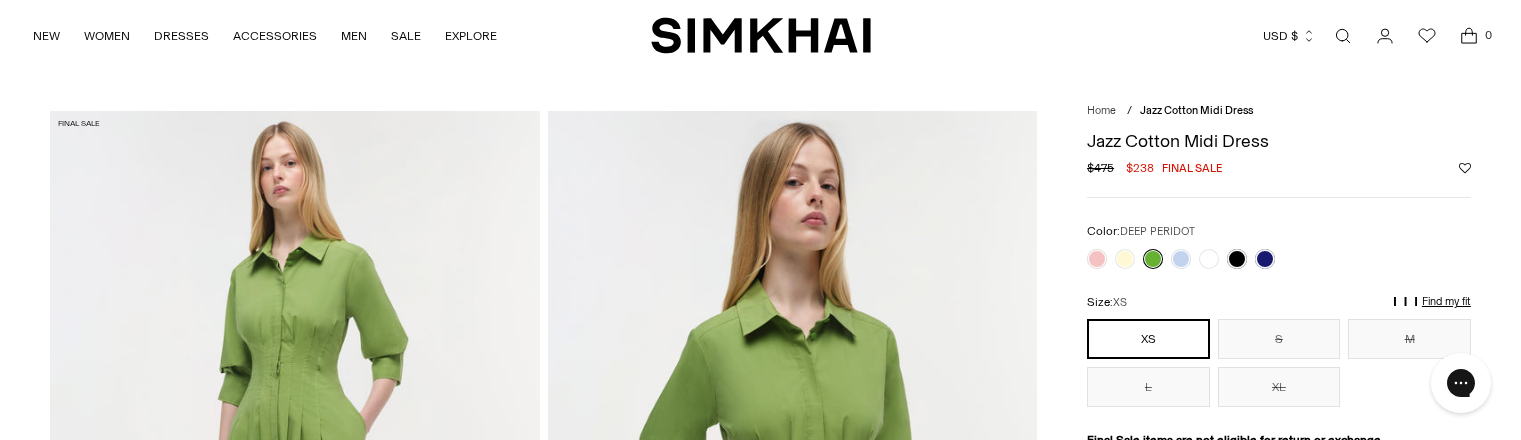 scroll, scrollTop: 0, scrollLeft: 0, axis: both 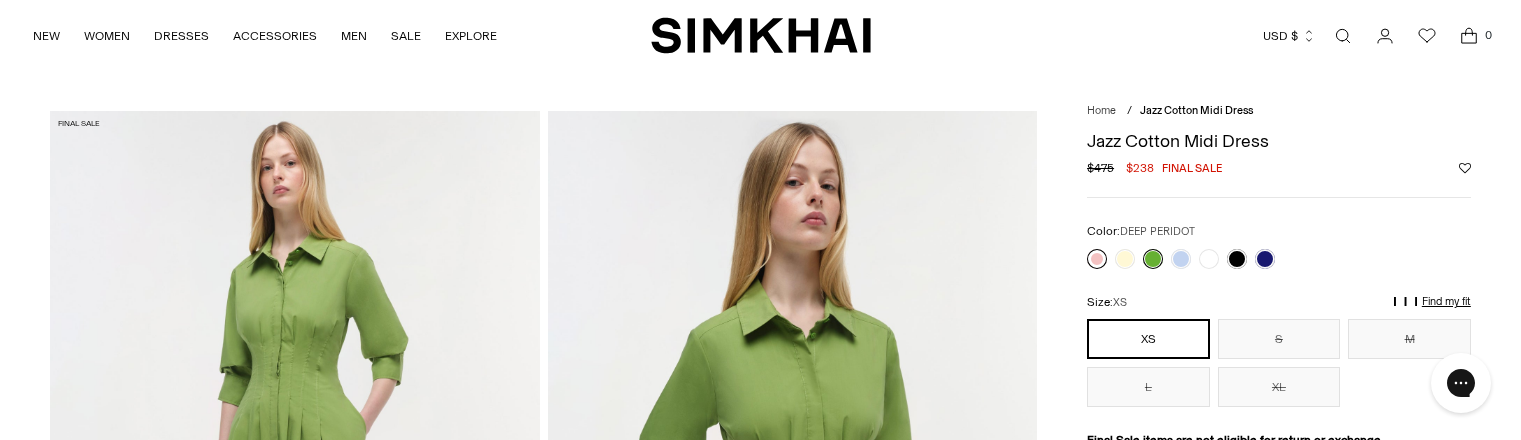 click at bounding box center (1097, 259) 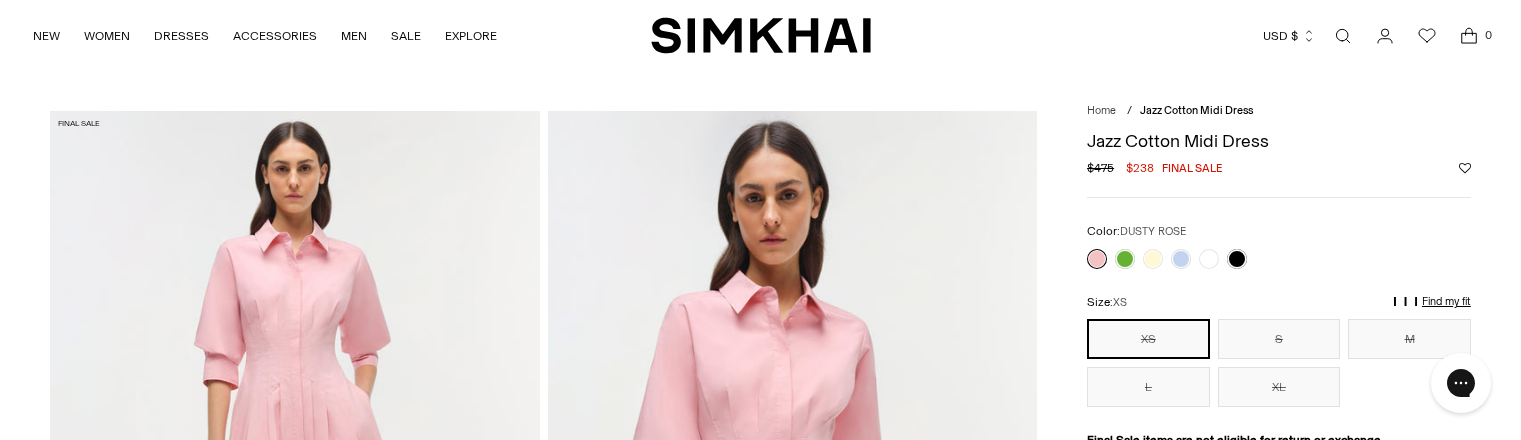 scroll, scrollTop: 0, scrollLeft: 0, axis: both 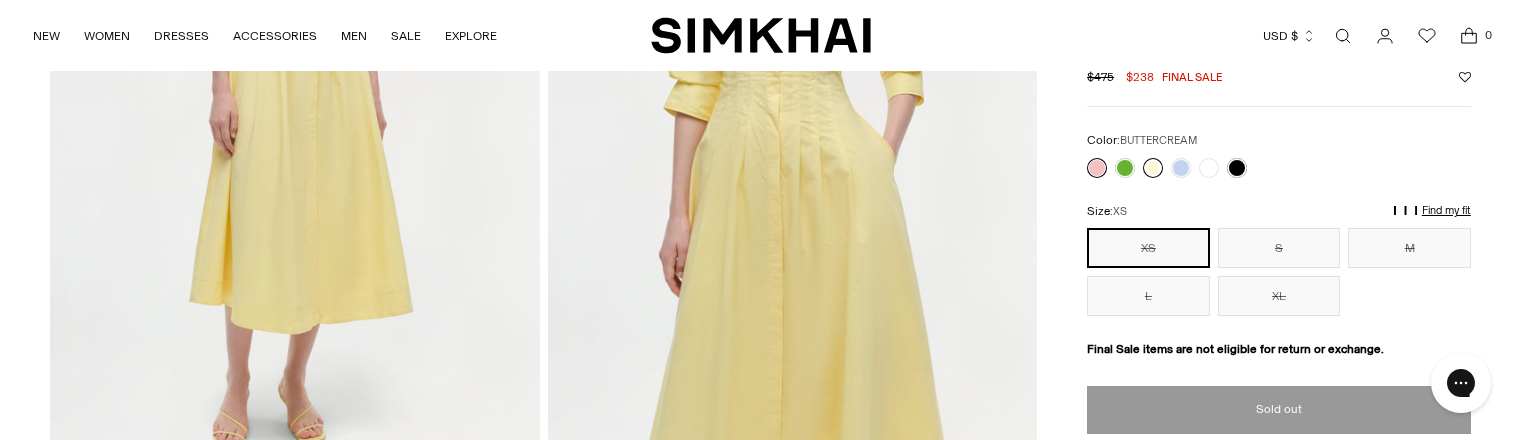 click at bounding box center (1153, 168) 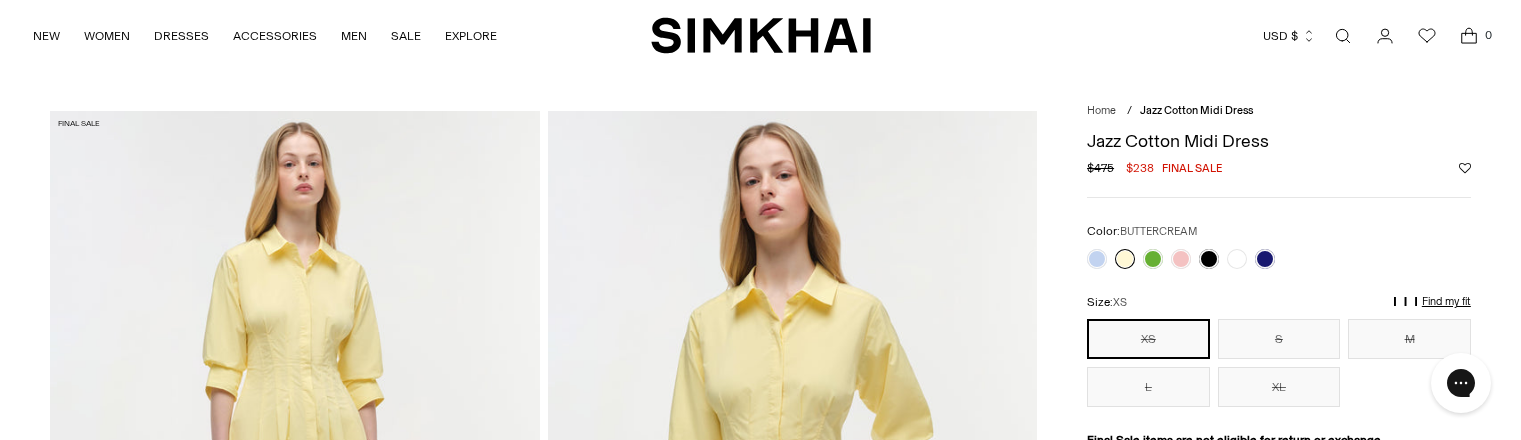 scroll, scrollTop: 0, scrollLeft: 0, axis: both 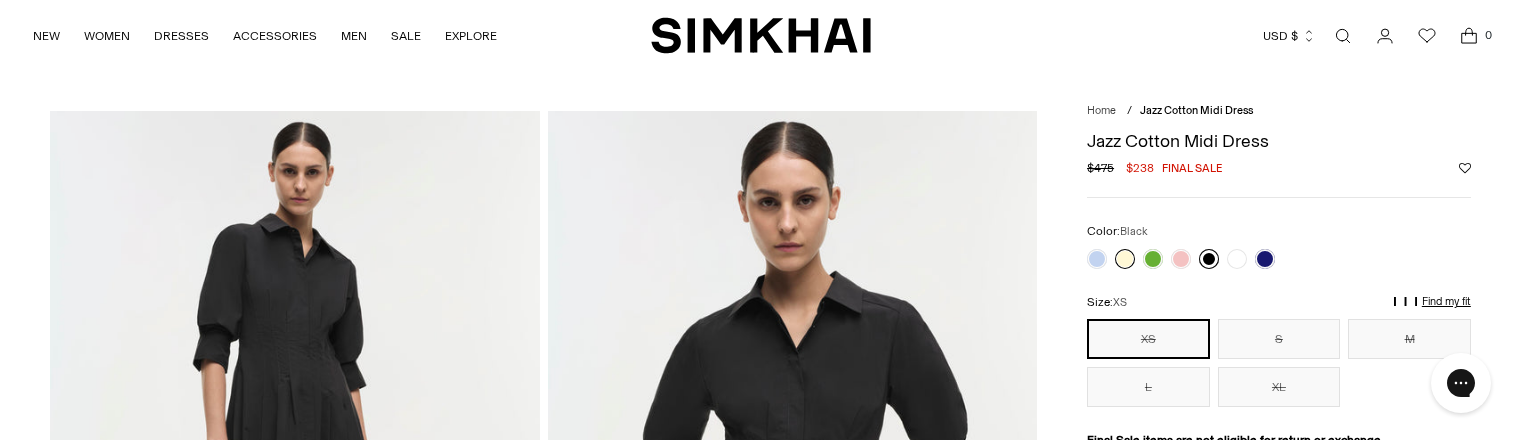 click at bounding box center (1209, 259) 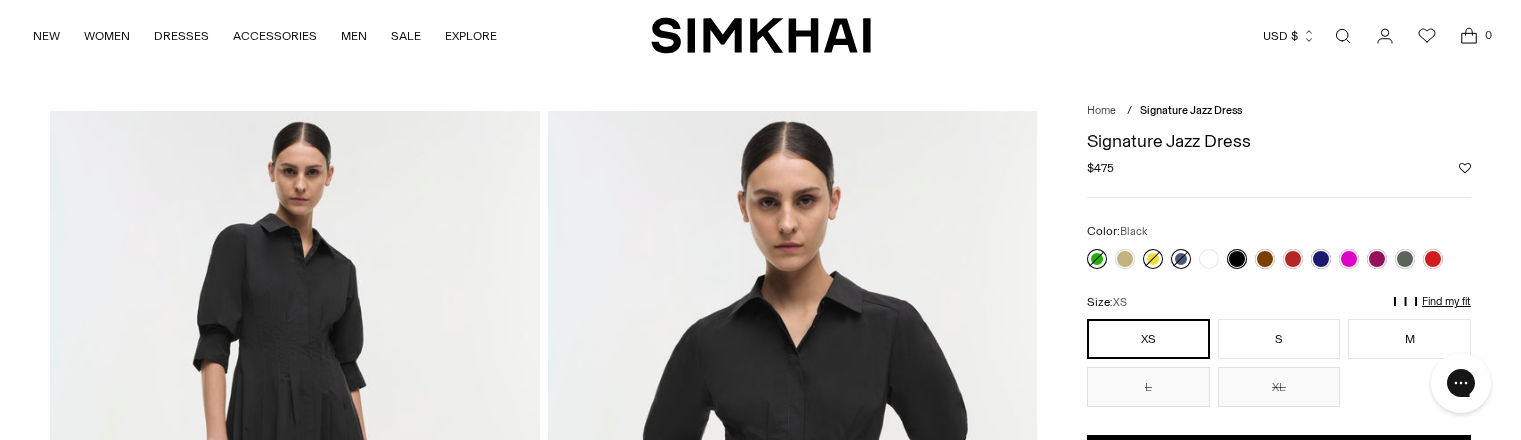 scroll, scrollTop: 0, scrollLeft: 0, axis: both 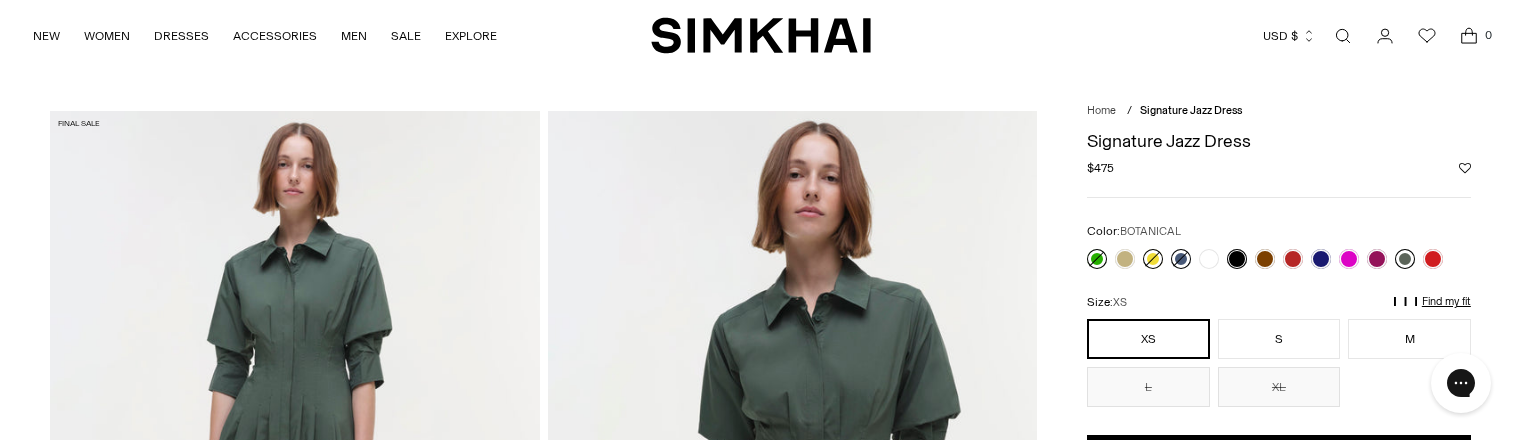 click at bounding box center (1405, 259) 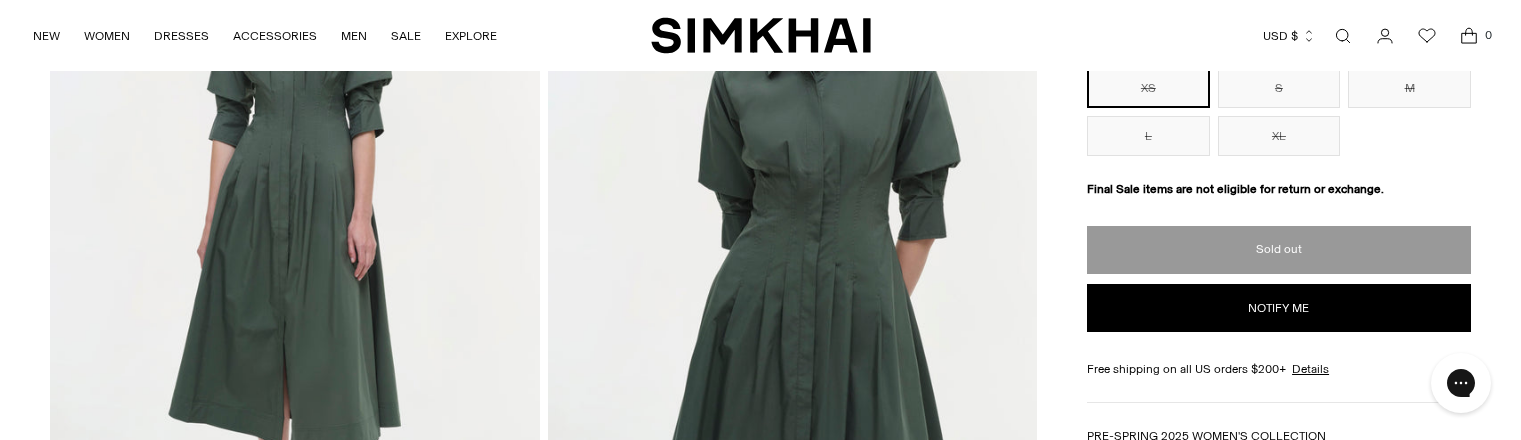scroll, scrollTop: 643, scrollLeft: 0, axis: vertical 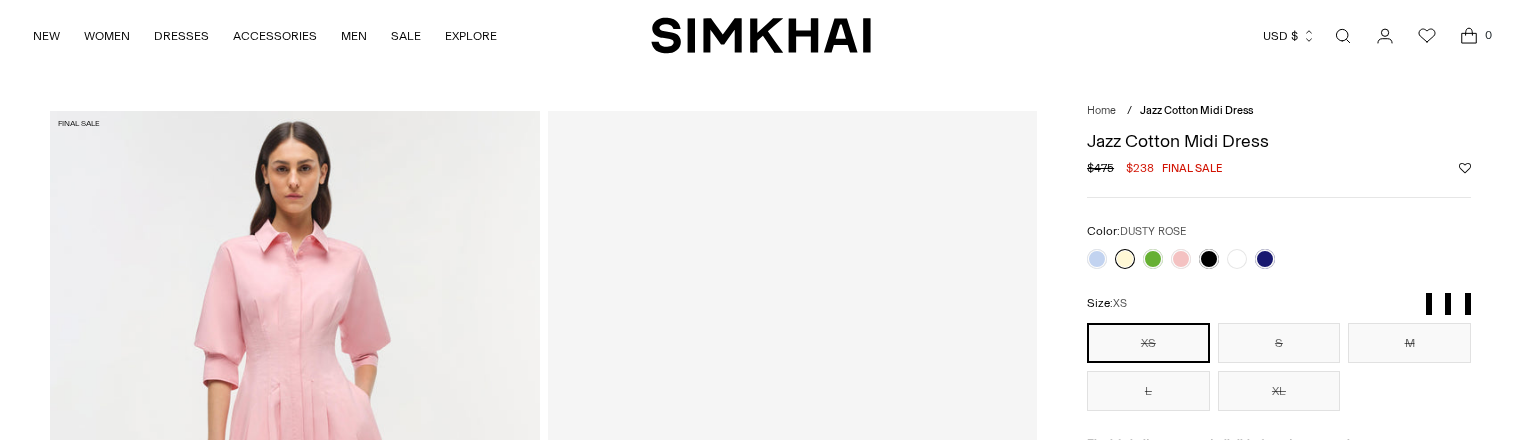 click at bounding box center [1181, 259] 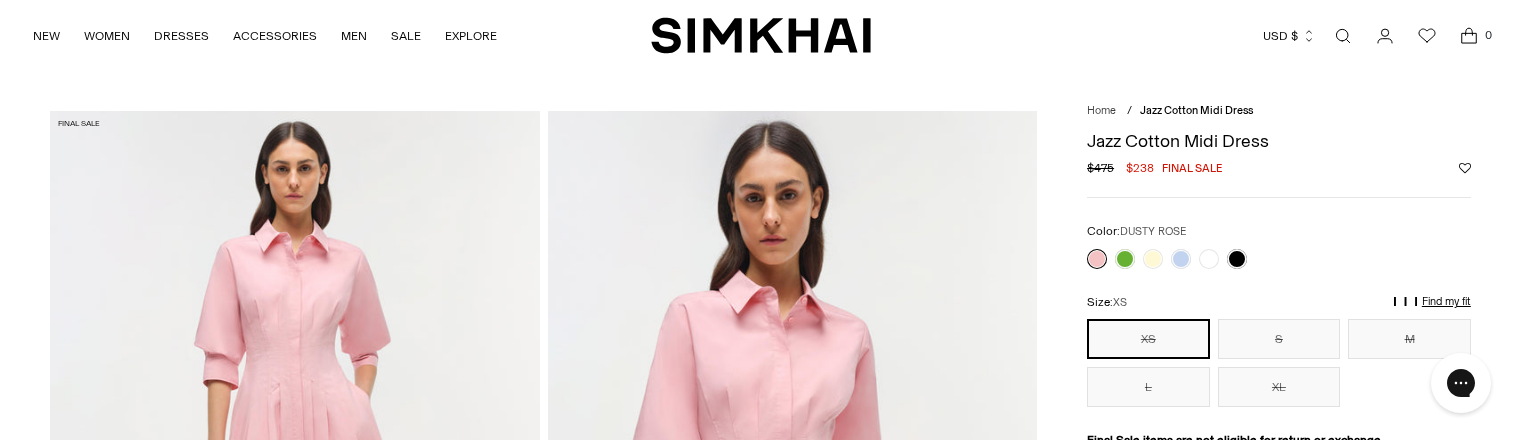 scroll, scrollTop: 0, scrollLeft: 0, axis: both 